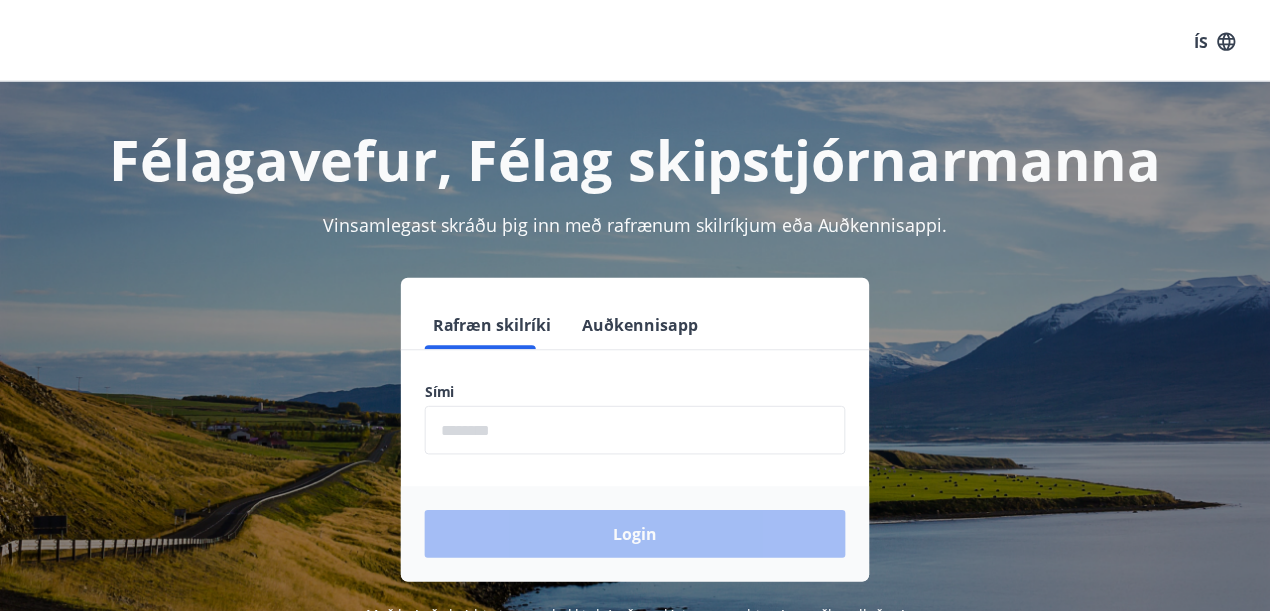 scroll, scrollTop: 0, scrollLeft: 0, axis: both 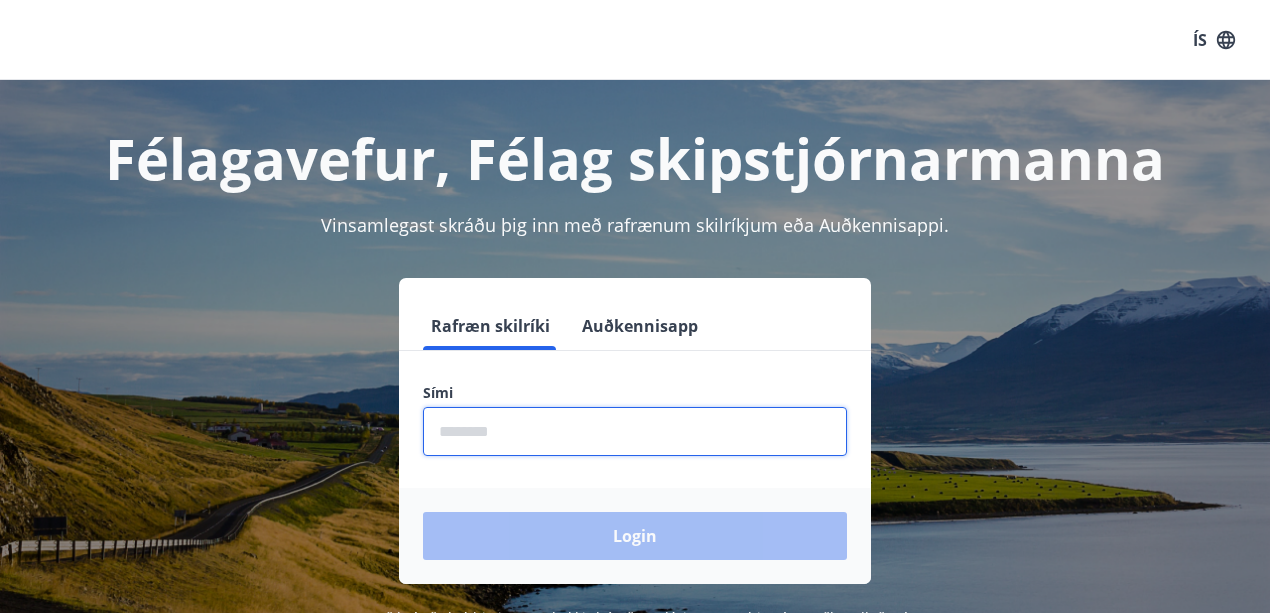 click at bounding box center [635, 431] 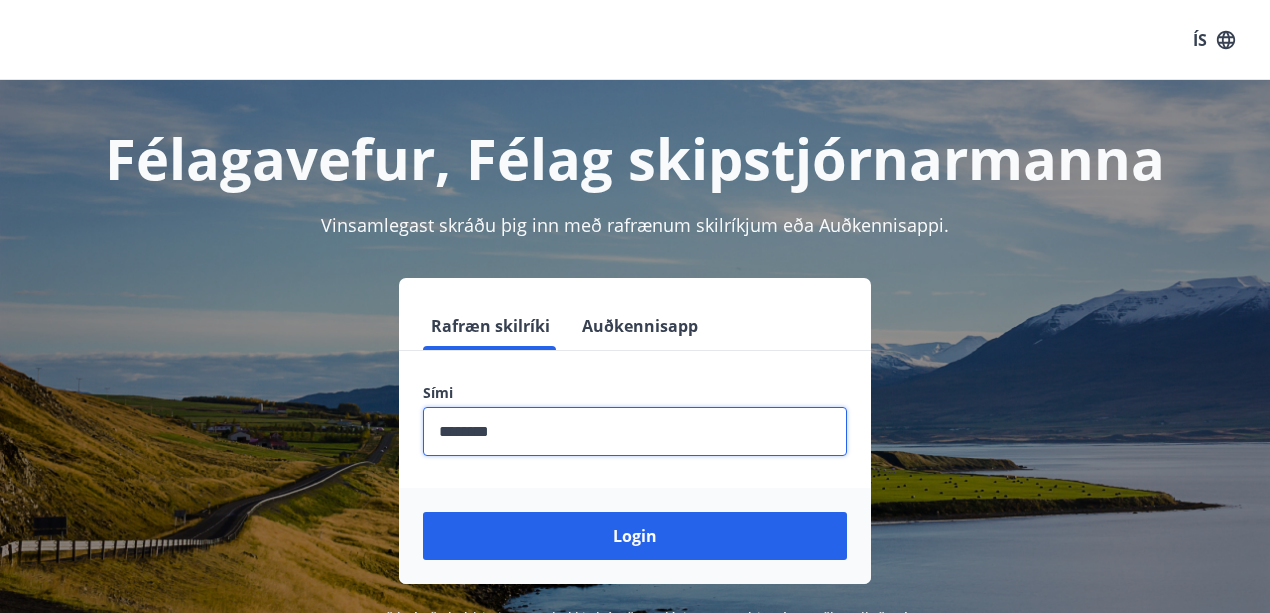 type on "********" 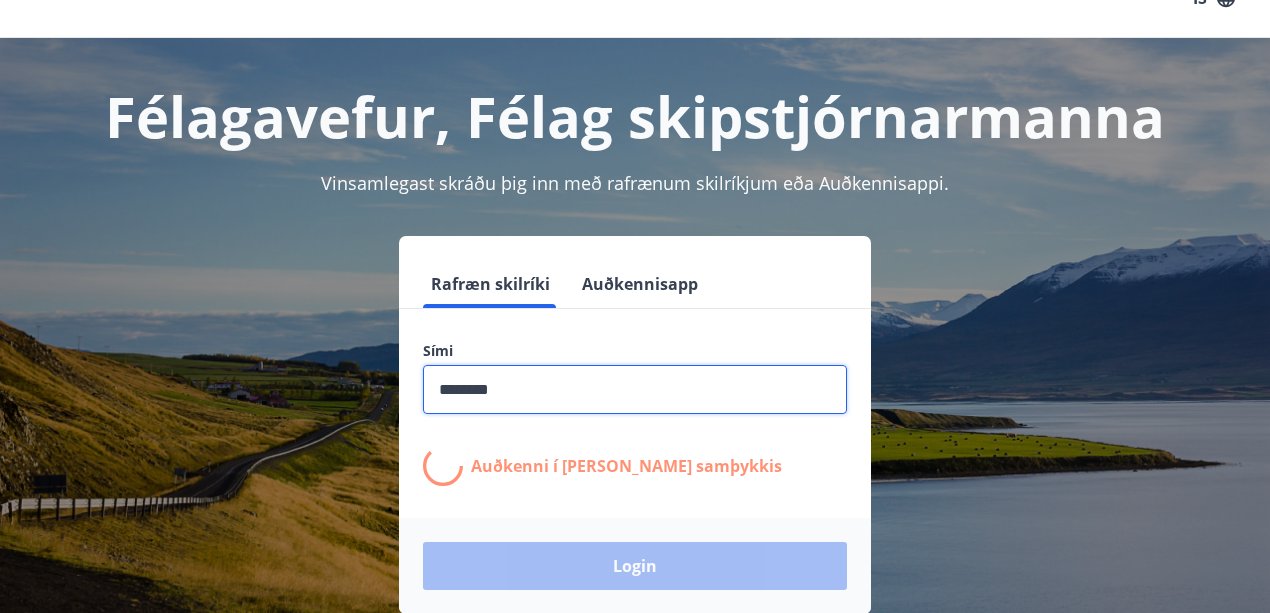 scroll, scrollTop: 66, scrollLeft: 0, axis: vertical 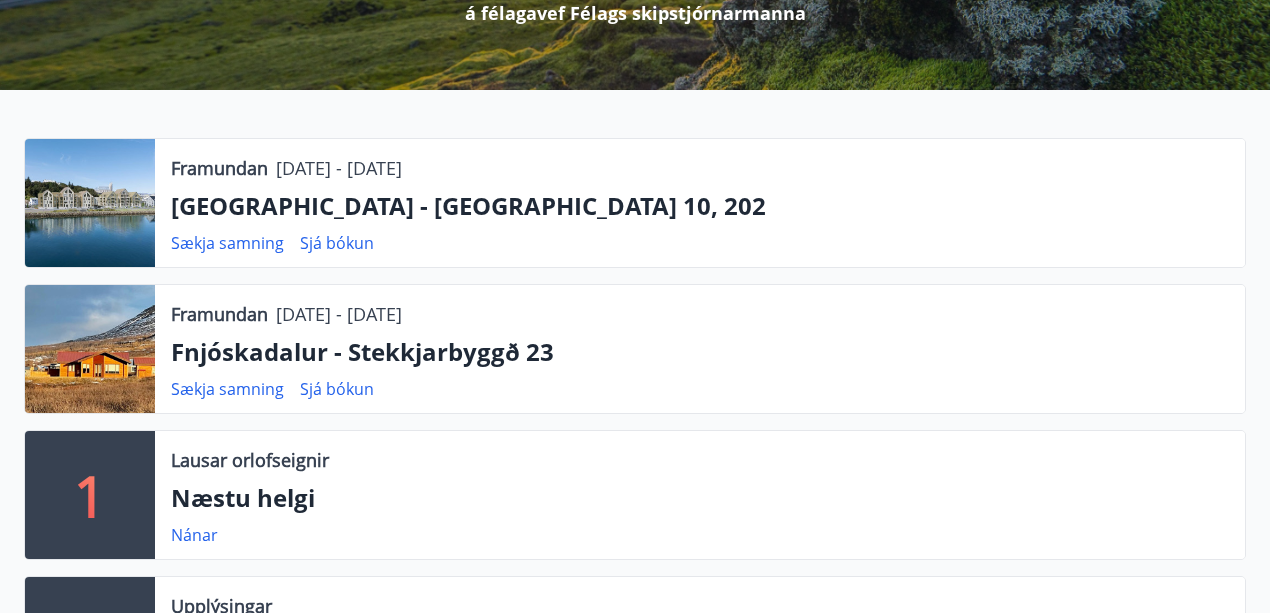 click on "Fnjóskadalur - Stekkjarbyggð 23" at bounding box center [700, 352] 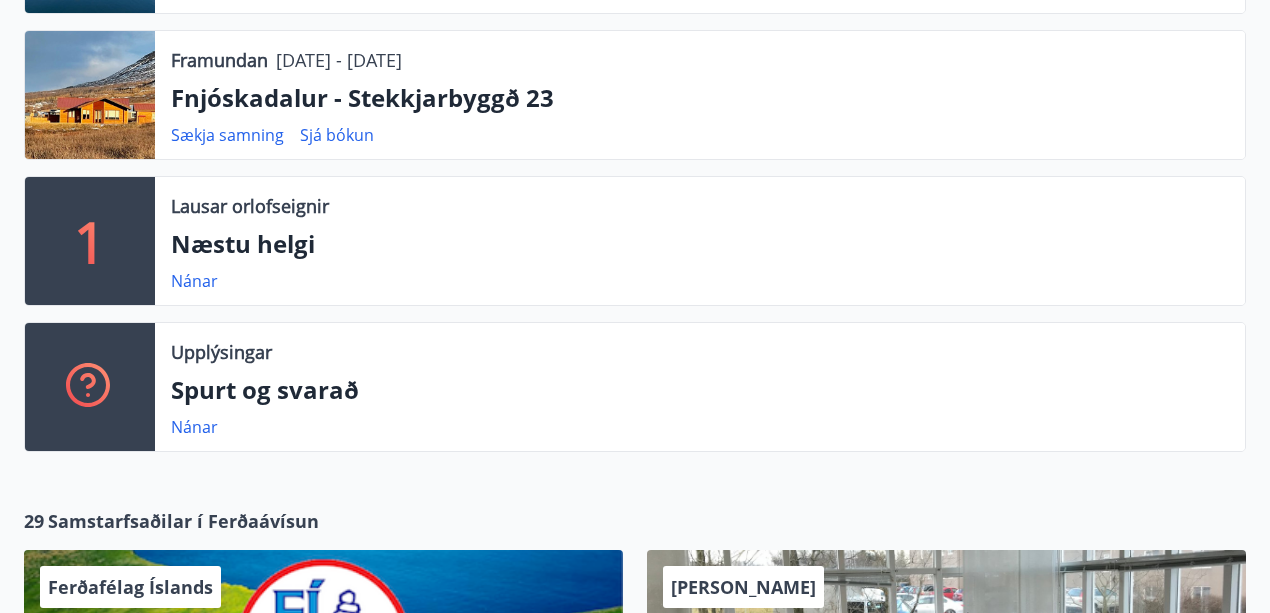 scroll, scrollTop: 600, scrollLeft: 0, axis: vertical 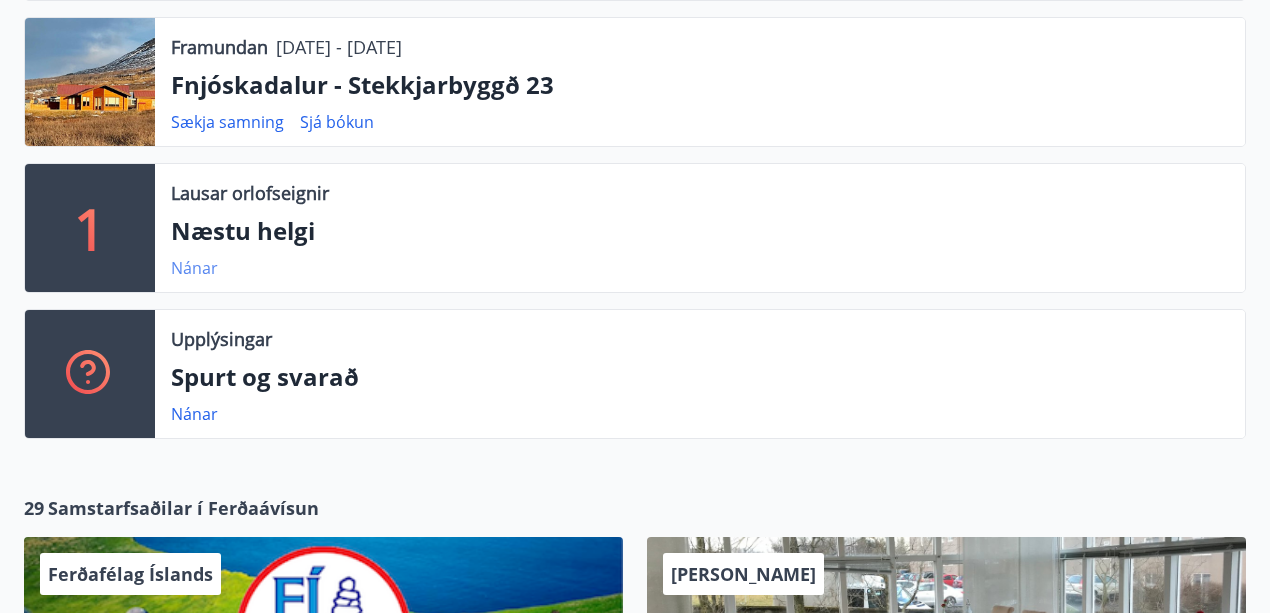 click on "Nánar" at bounding box center (194, 268) 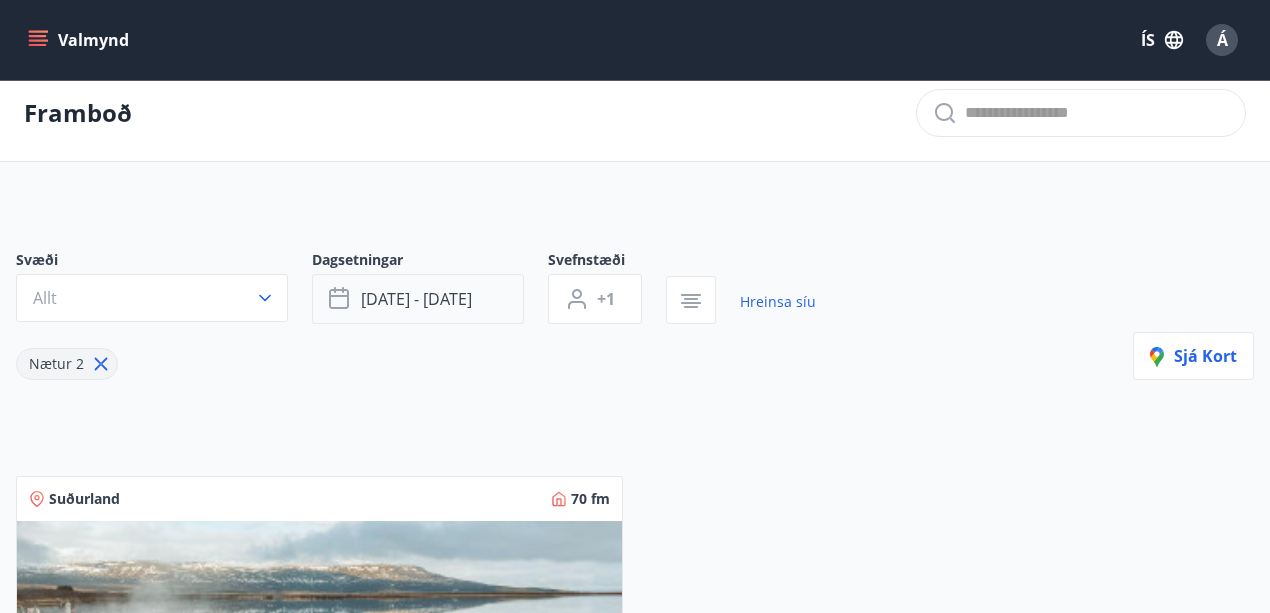 scroll, scrollTop: 0, scrollLeft: 0, axis: both 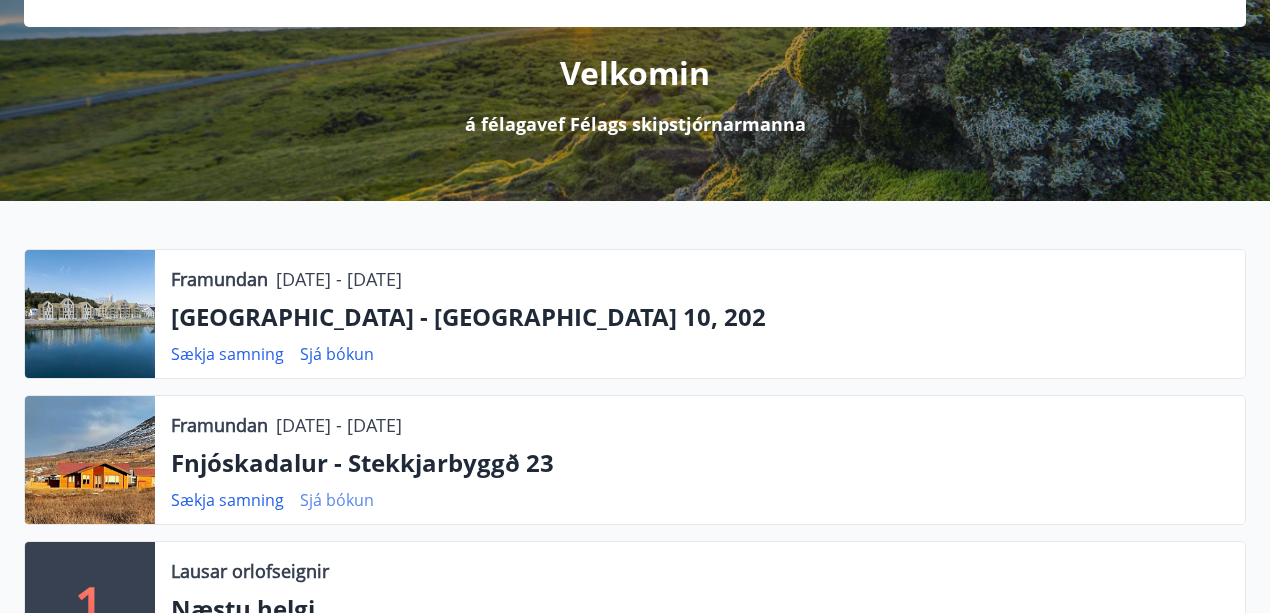 click on "Sjá bókun" at bounding box center (337, 500) 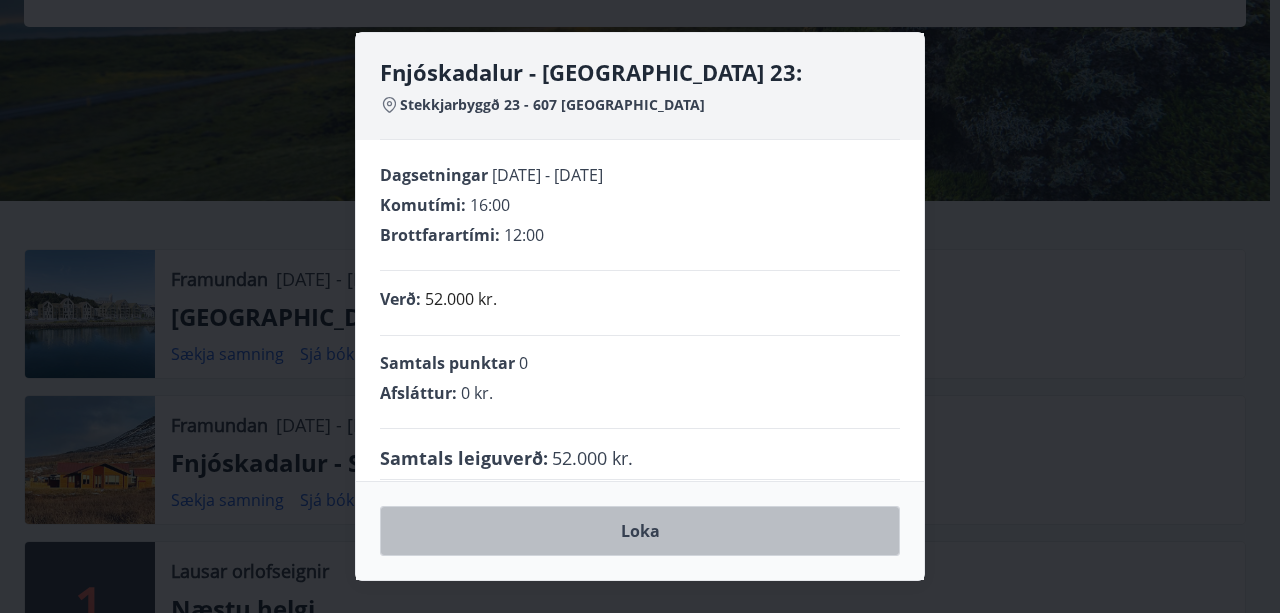 click on "Loka" at bounding box center [640, 531] 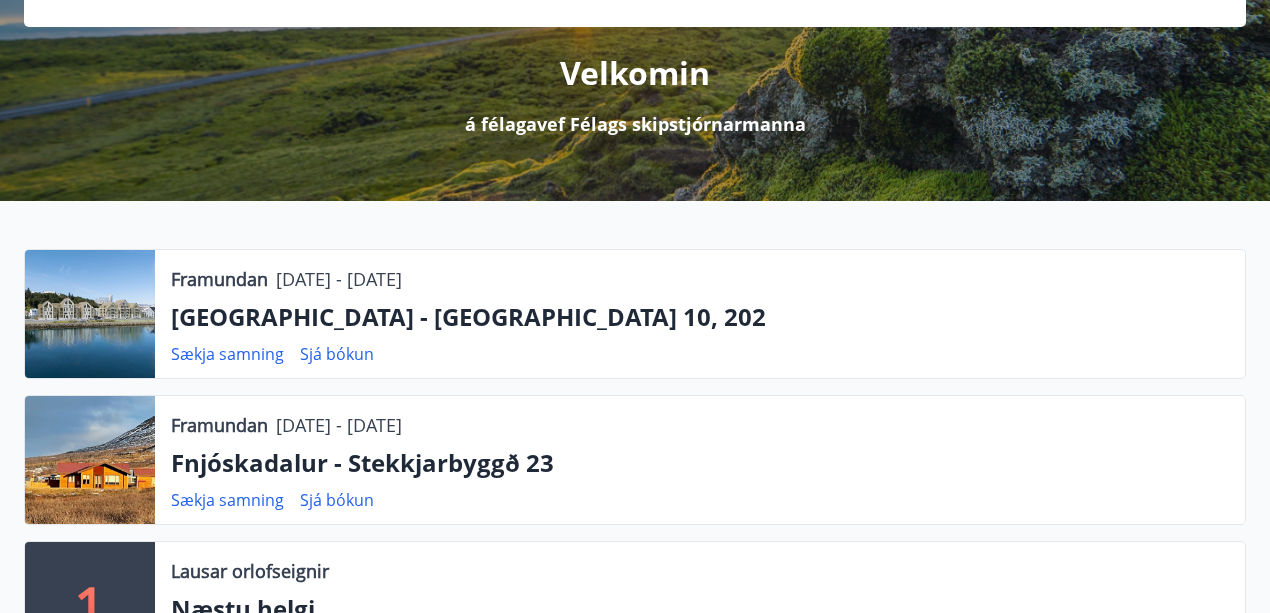 click at bounding box center [90, 460] 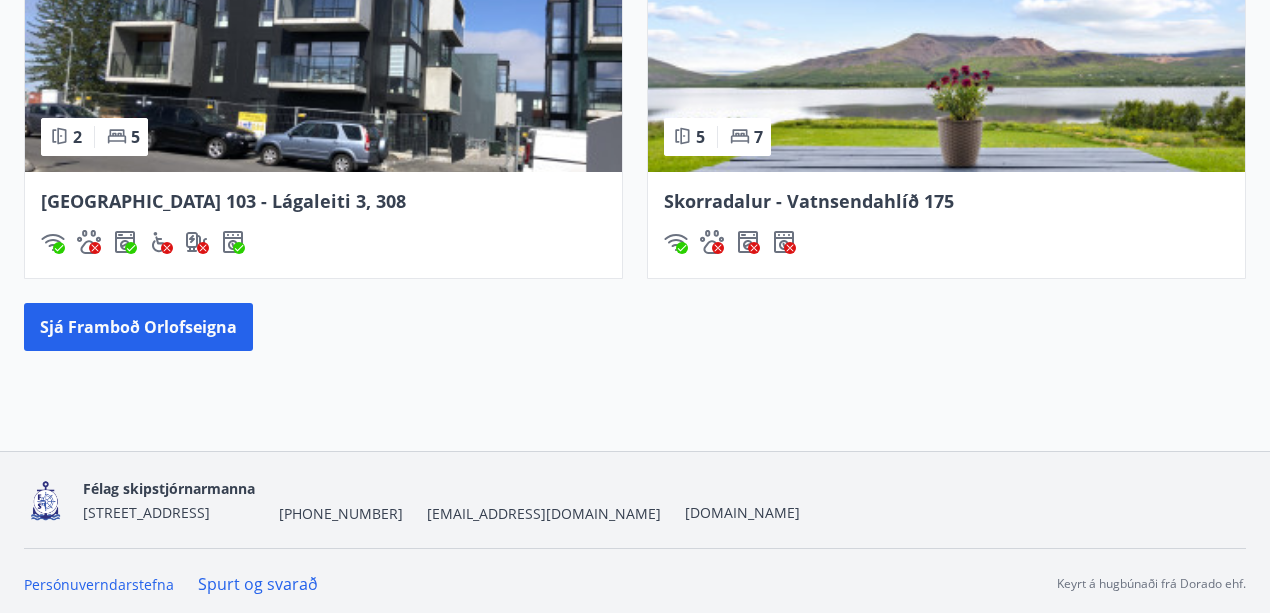 scroll, scrollTop: 2225, scrollLeft: 0, axis: vertical 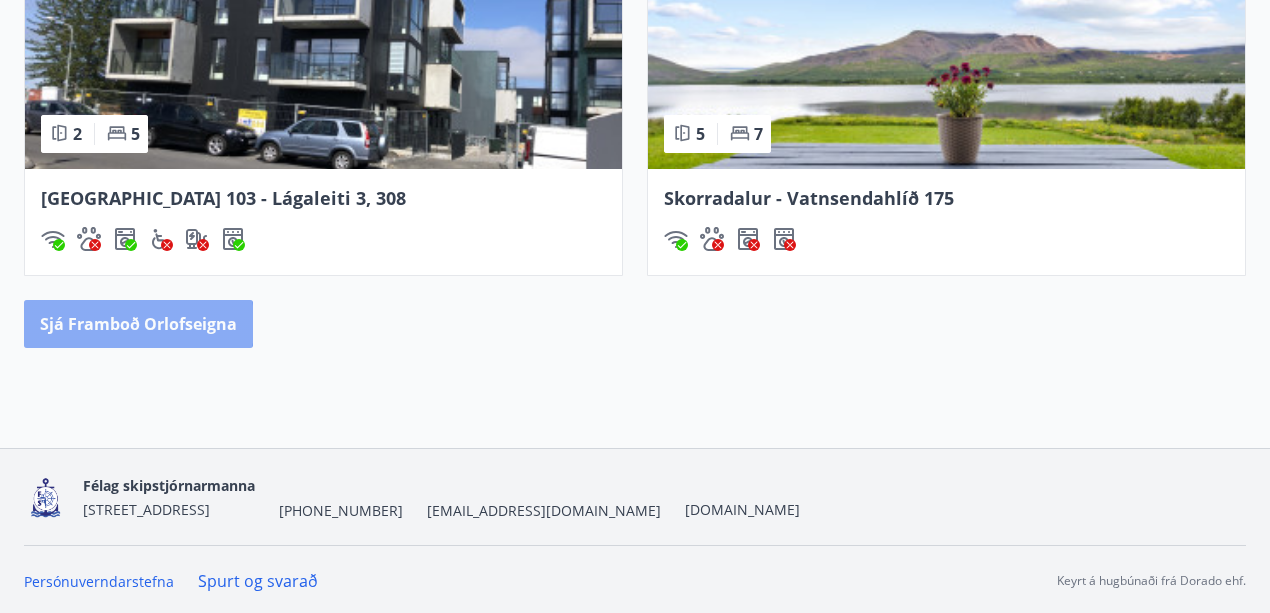 click on "Sjá framboð orlofseigna" at bounding box center [138, 324] 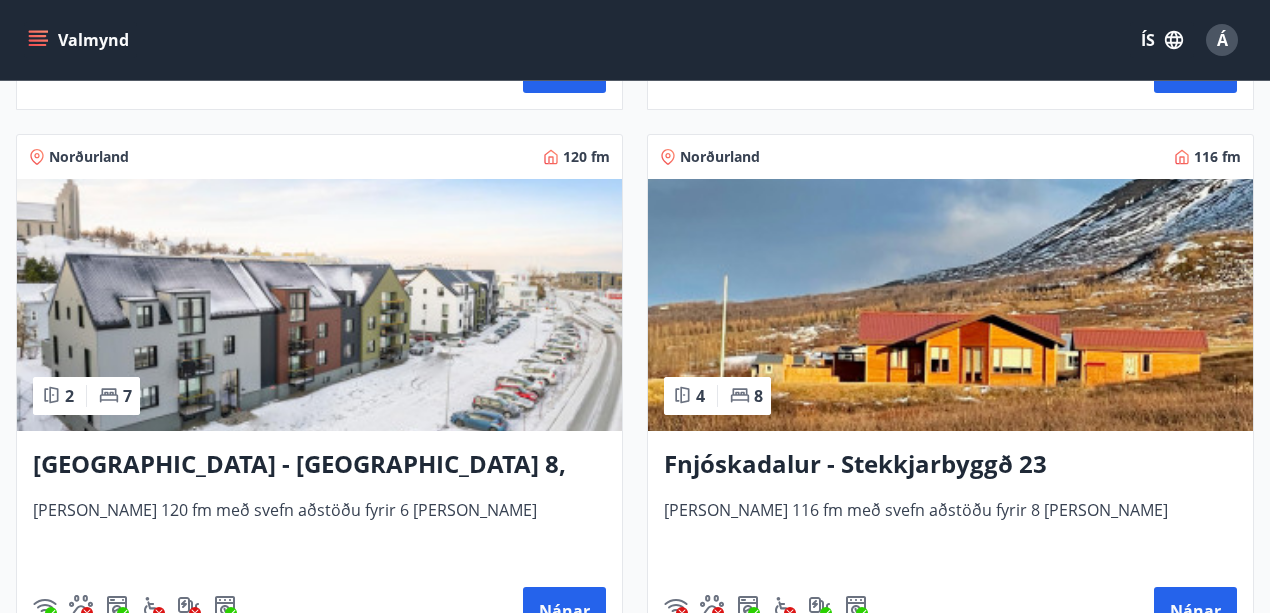 scroll, scrollTop: 3600, scrollLeft: 0, axis: vertical 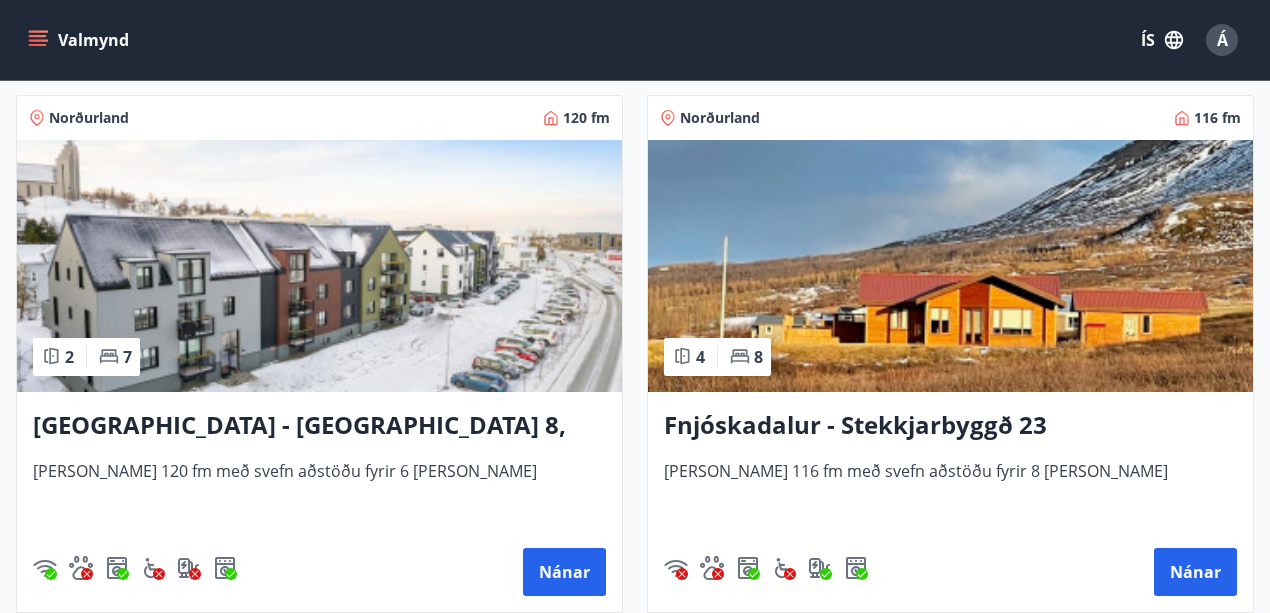 click on "Fnjóskadalur - Stekkjarbyggð 23" at bounding box center [950, 426] 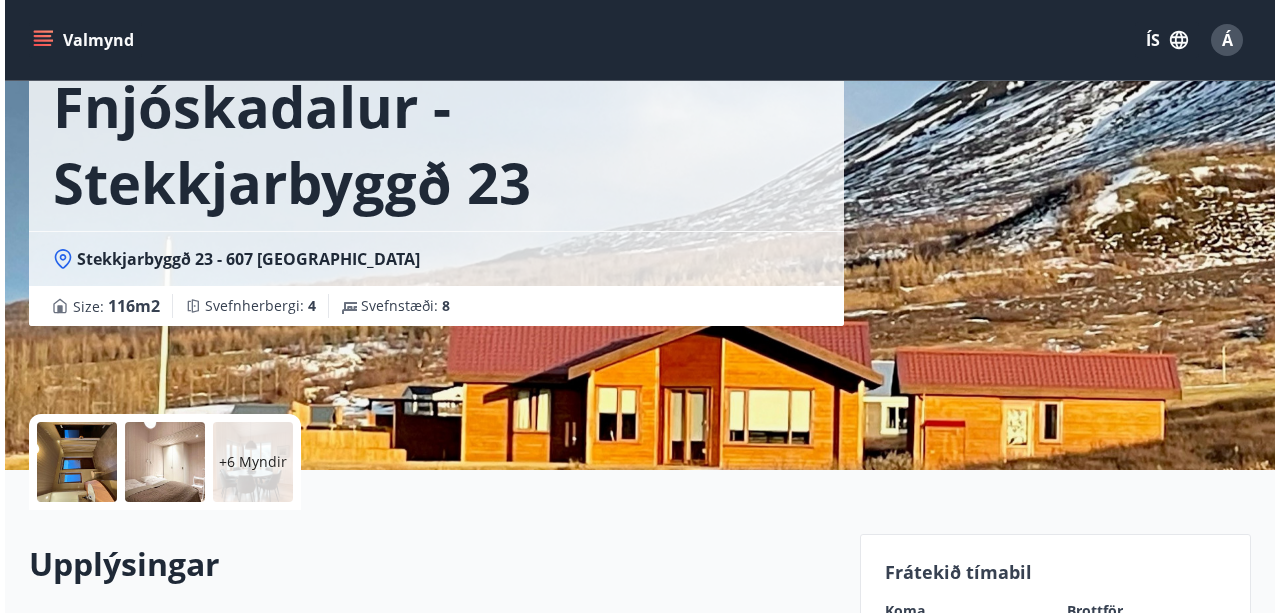scroll, scrollTop: 200, scrollLeft: 0, axis: vertical 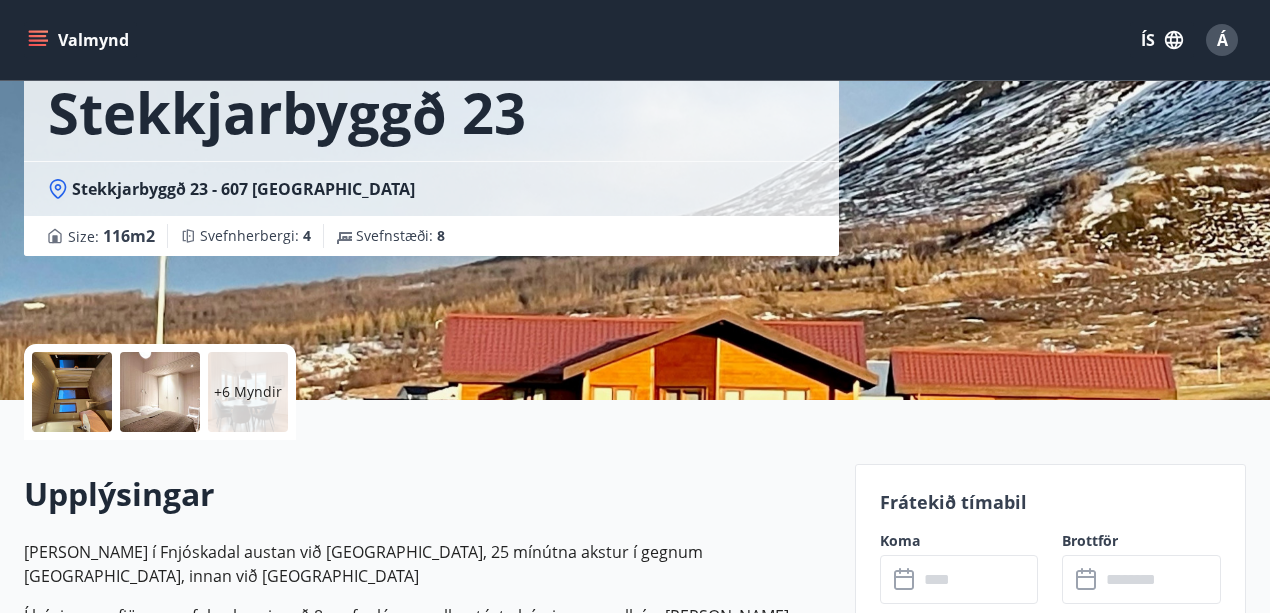click on "+6 Myndir" at bounding box center (248, 392) 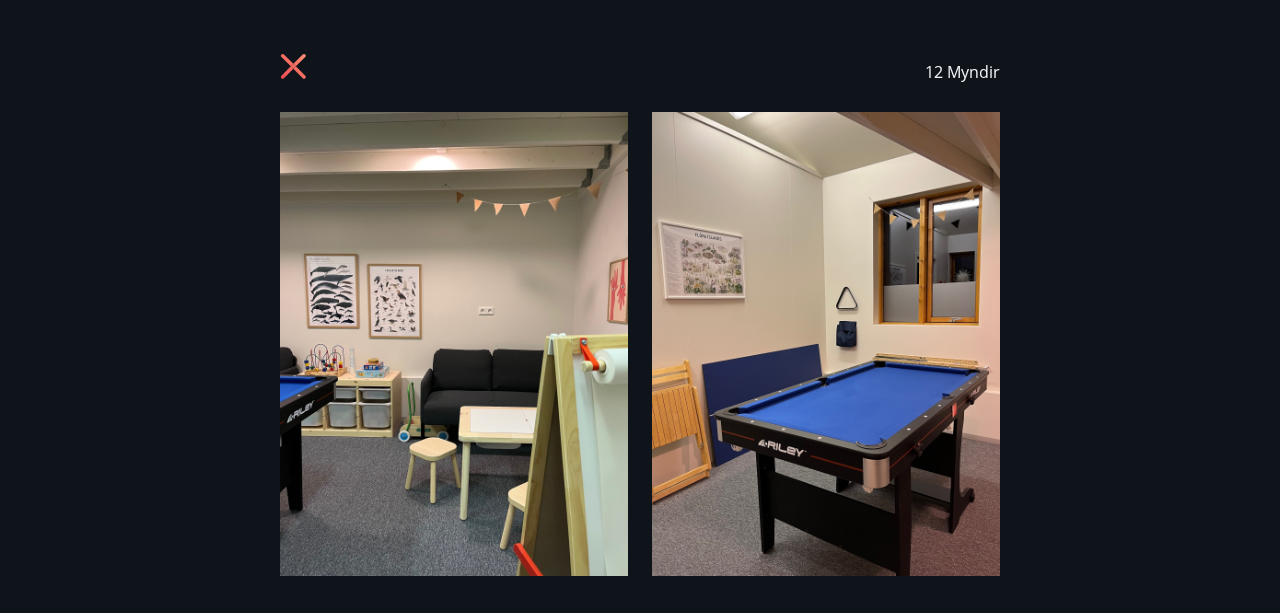 click at bounding box center (454, 344) 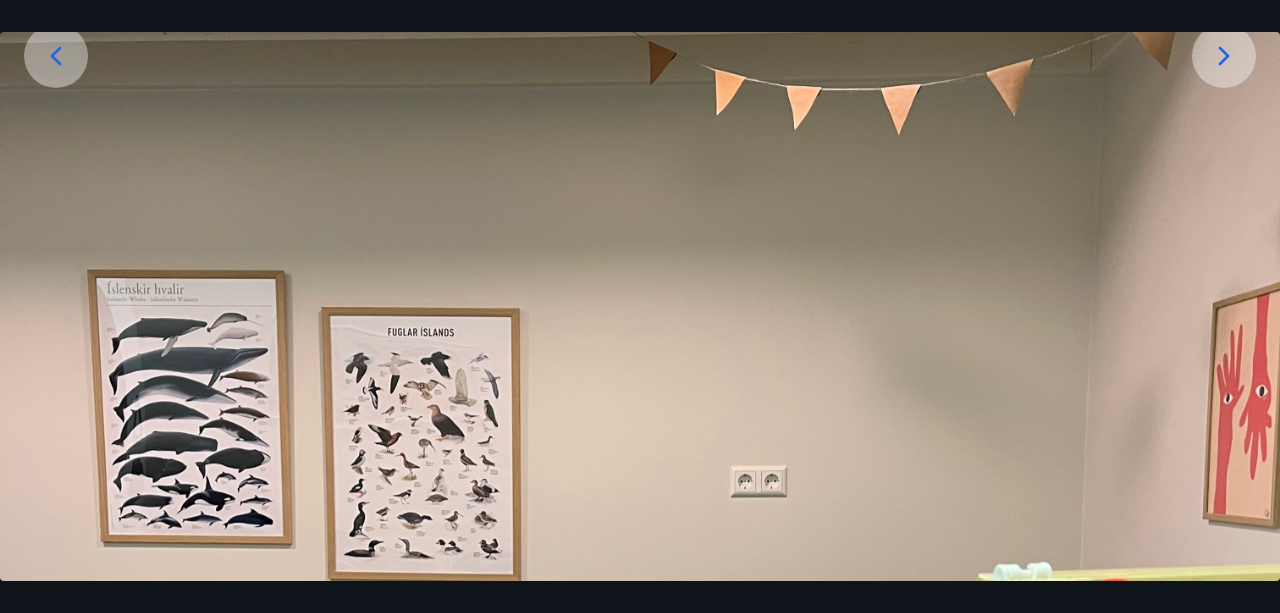 scroll, scrollTop: 372, scrollLeft: 0, axis: vertical 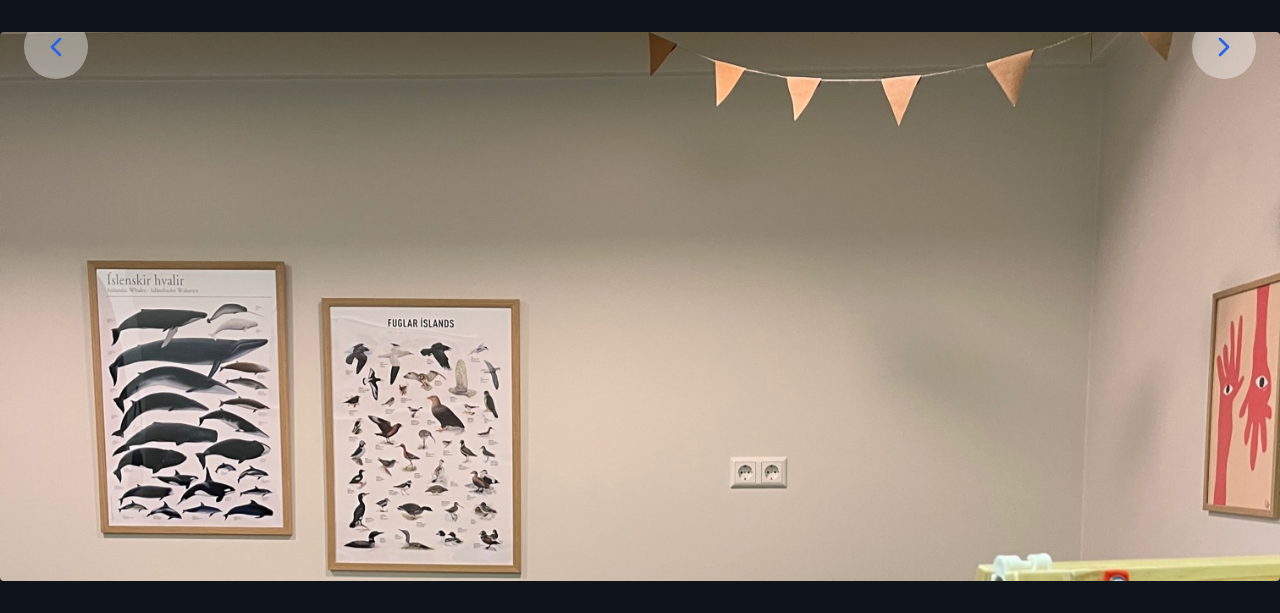 click 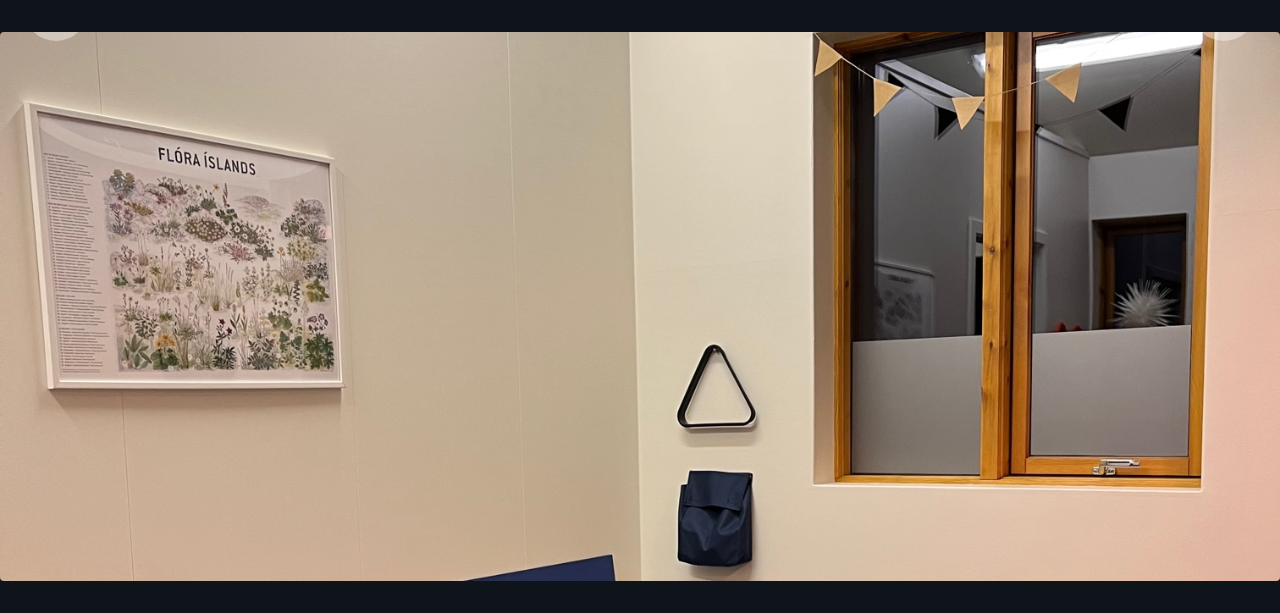 scroll, scrollTop: 372, scrollLeft: 0, axis: vertical 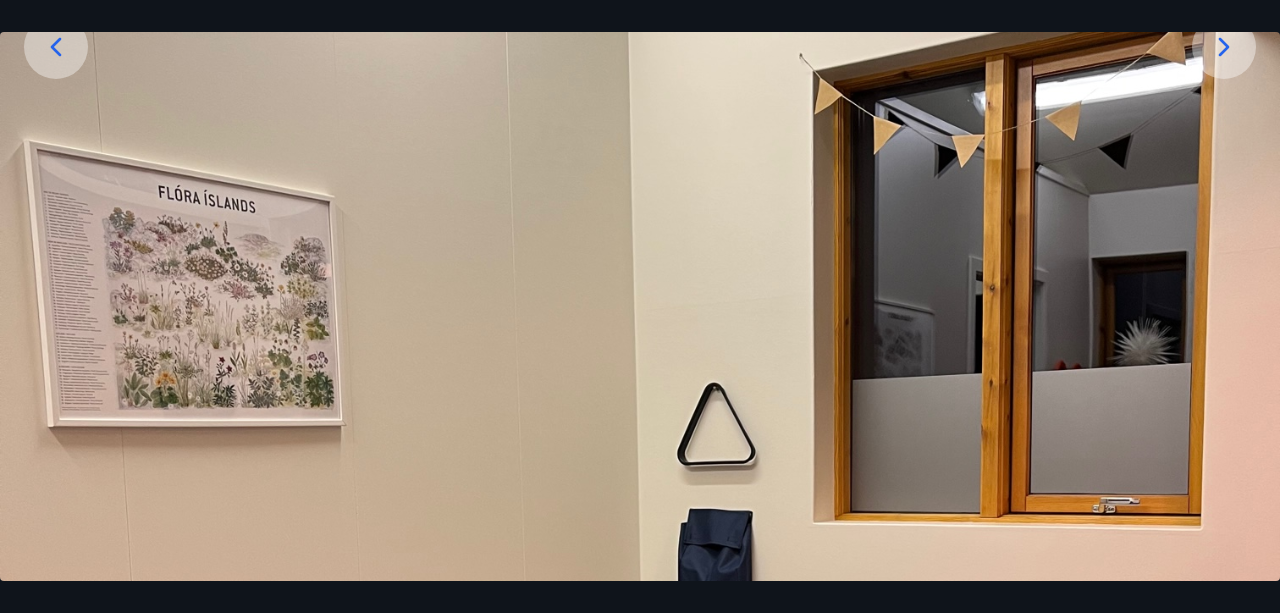 click 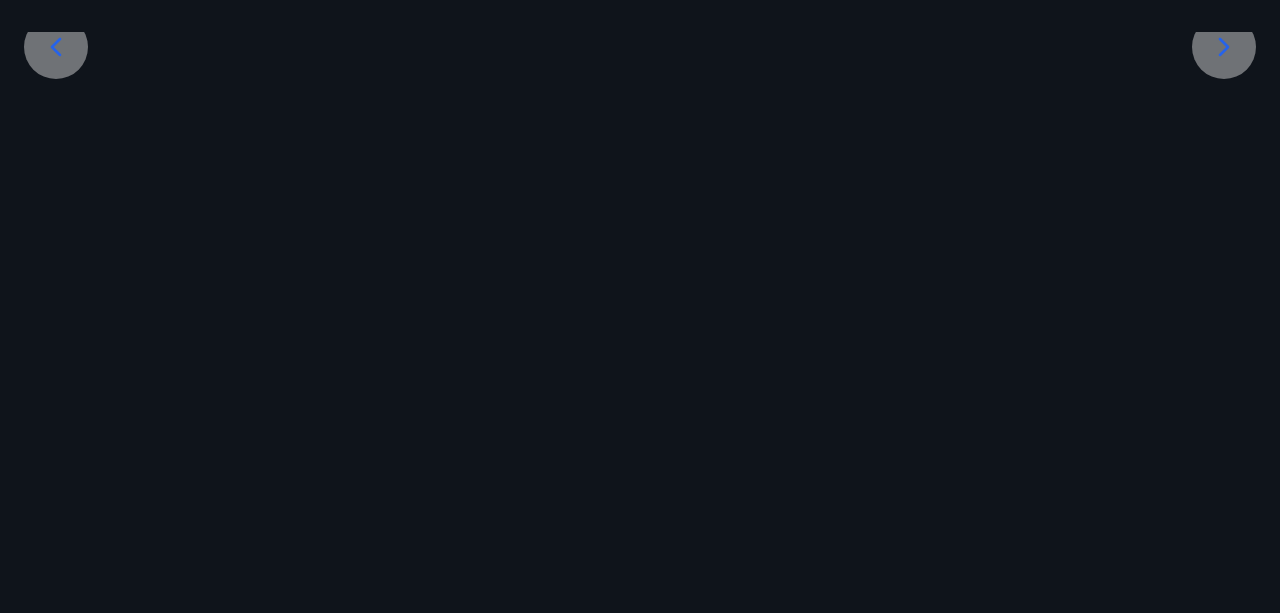 scroll, scrollTop: 171, scrollLeft: 0, axis: vertical 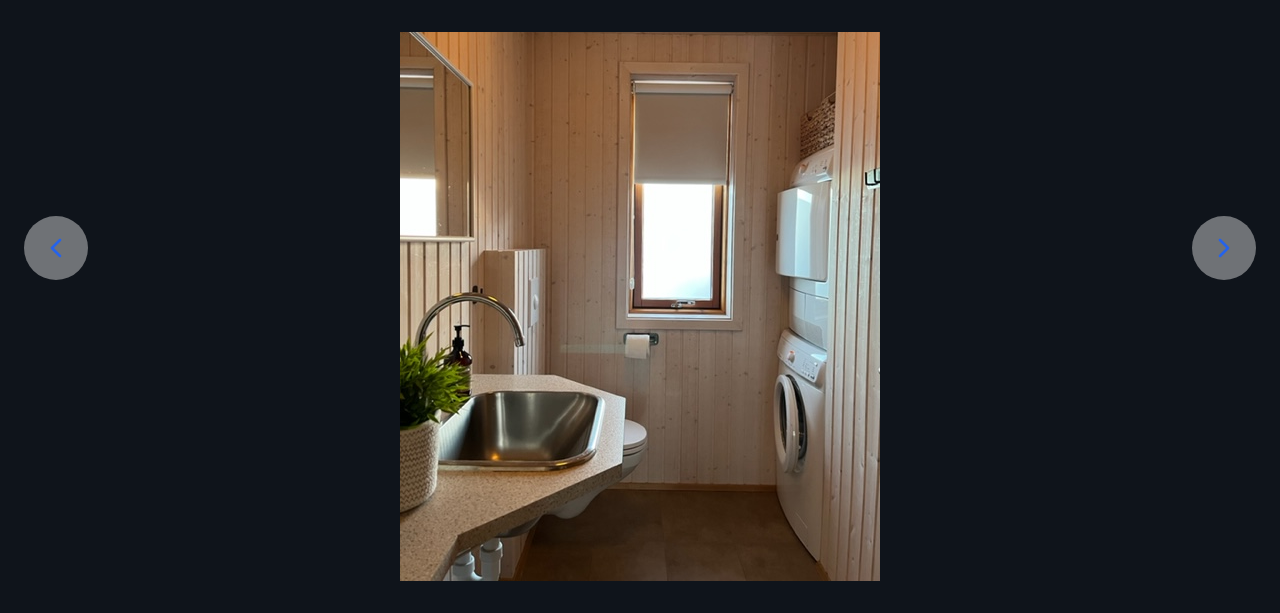 click 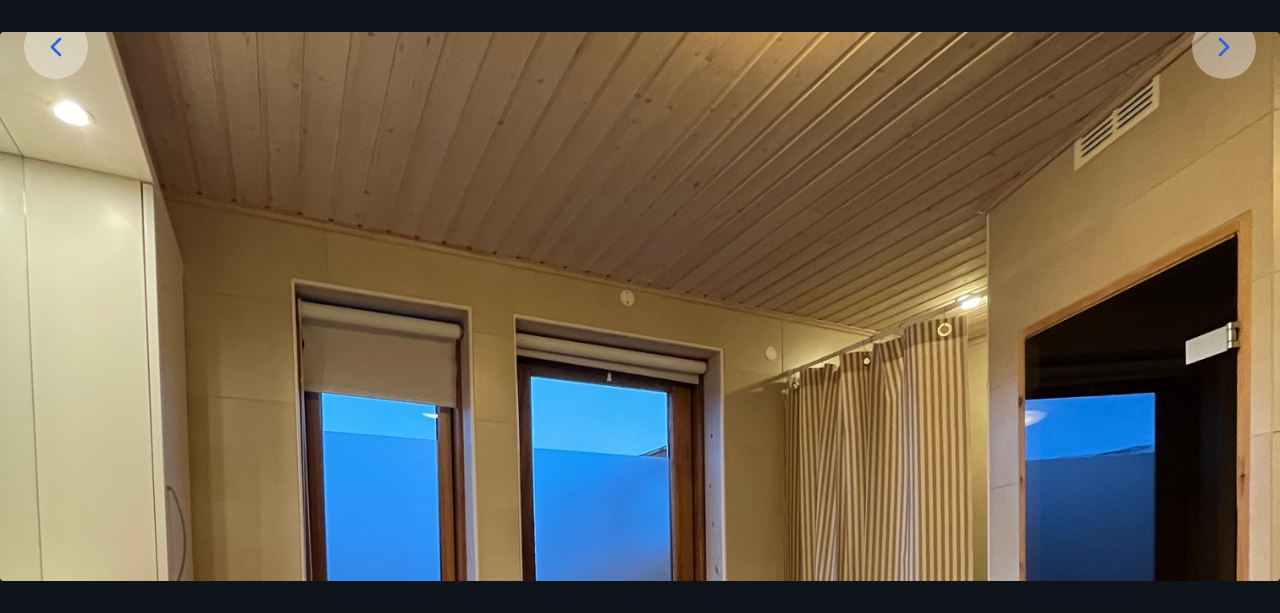scroll, scrollTop: 305, scrollLeft: 0, axis: vertical 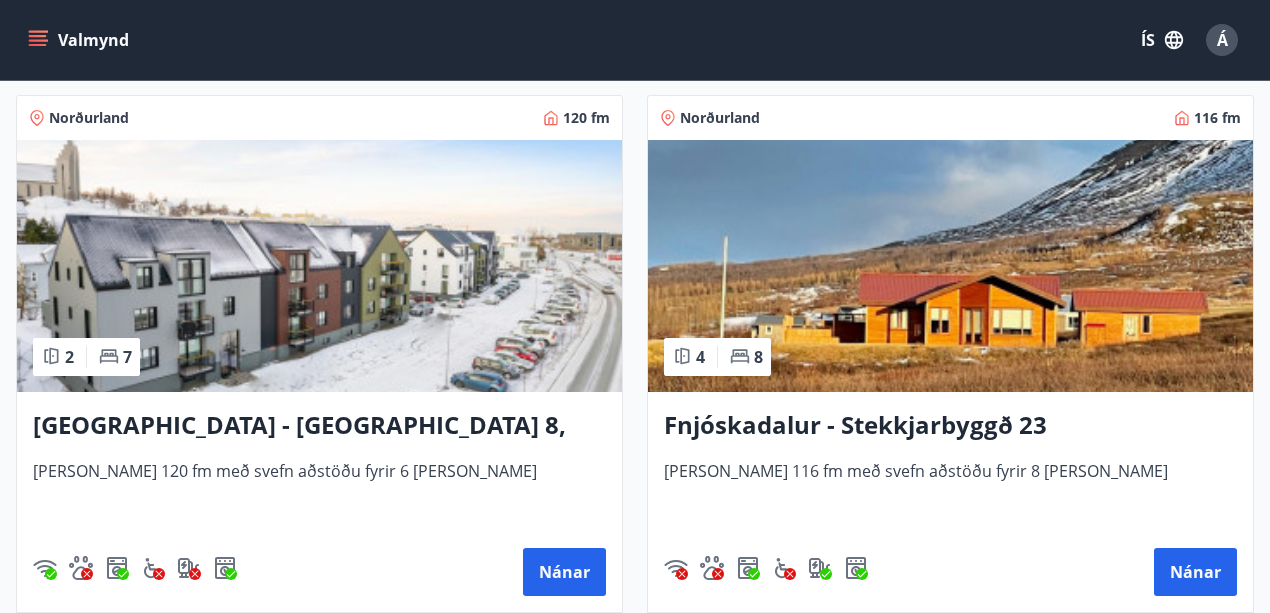 click on "Fnjóskadalur - Stekkjarbyggð 23" at bounding box center (950, 426) 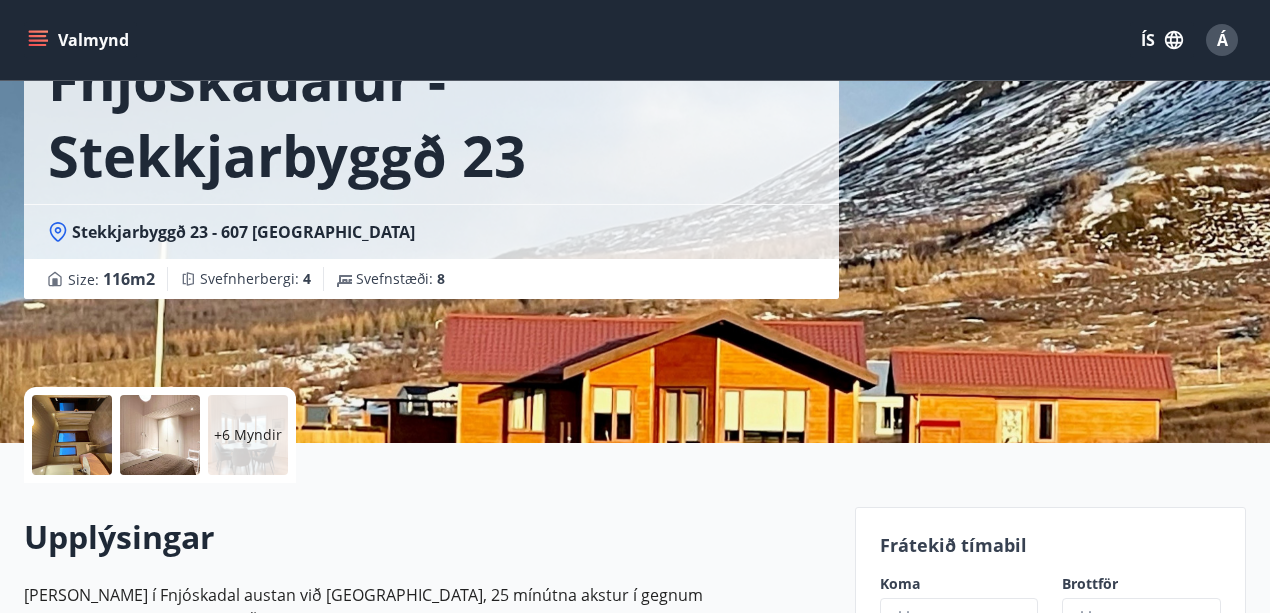 scroll, scrollTop: 133, scrollLeft: 0, axis: vertical 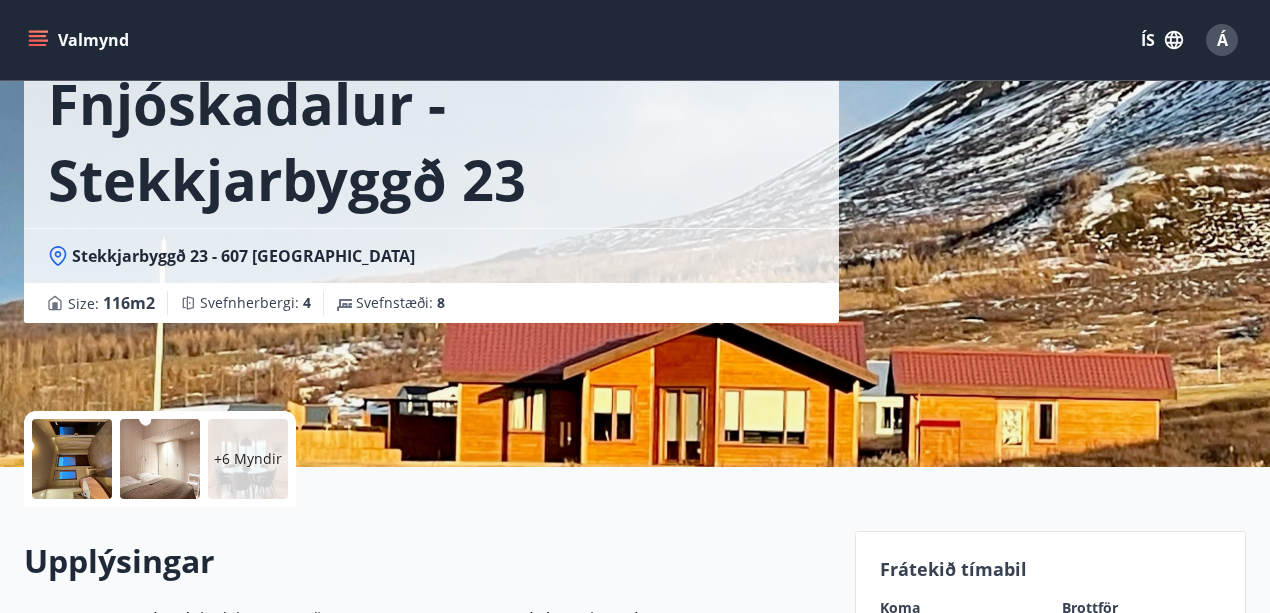 click at bounding box center [72, 459] 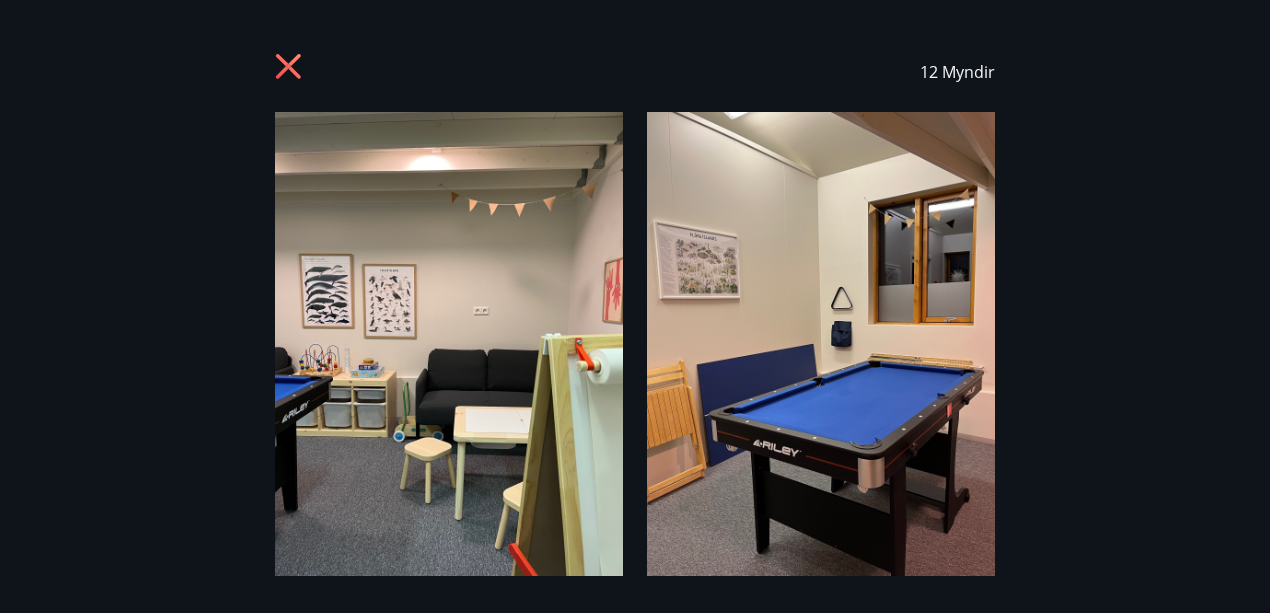 click on "12   Myndir" at bounding box center [635, 306] 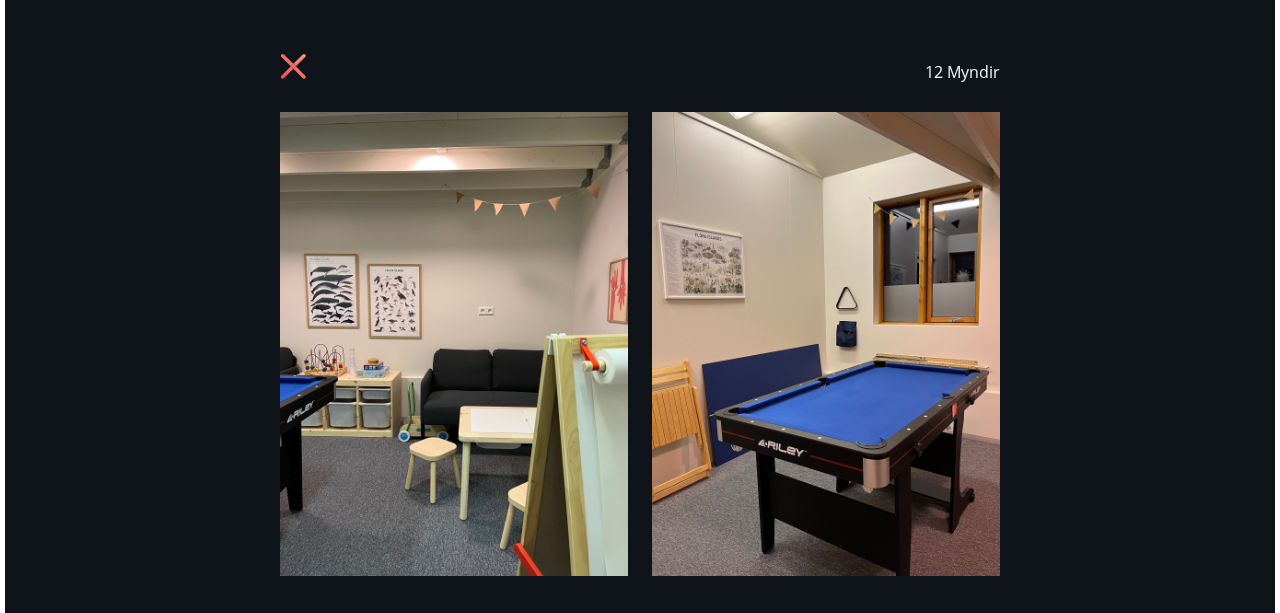 scroll, scrollTop: 66, scrollLeft: 0, axis: vertical 